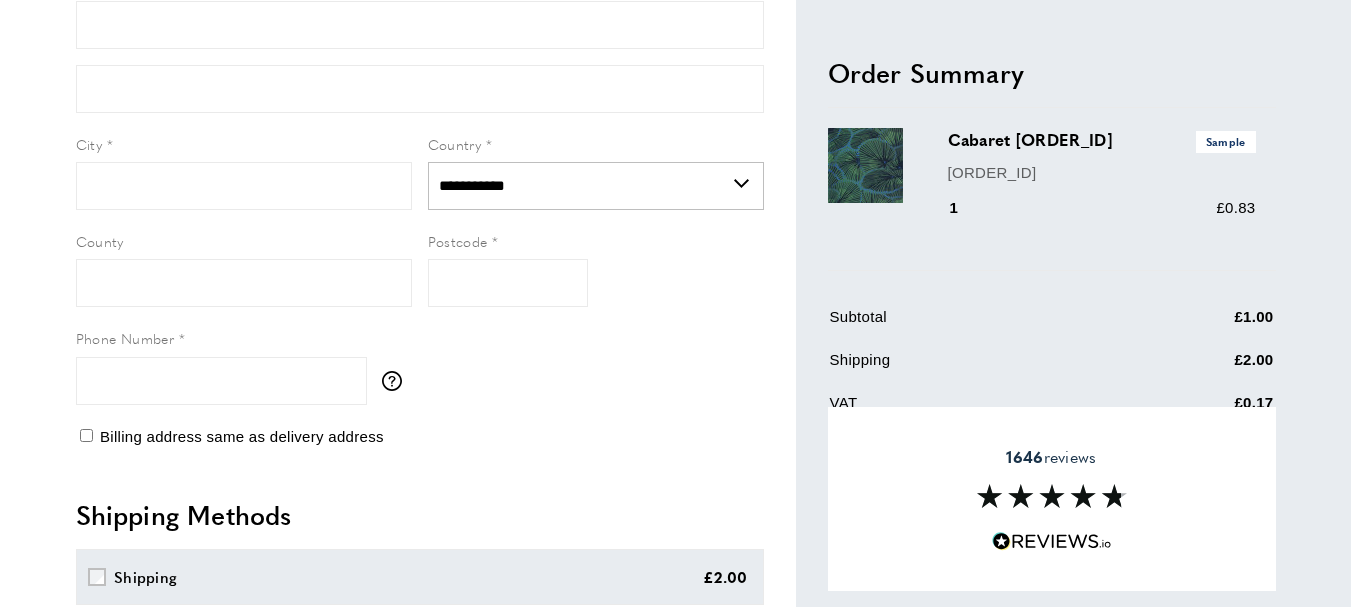 scroll, scrollTop: 400, scrollLeft: 0, axis: vertical 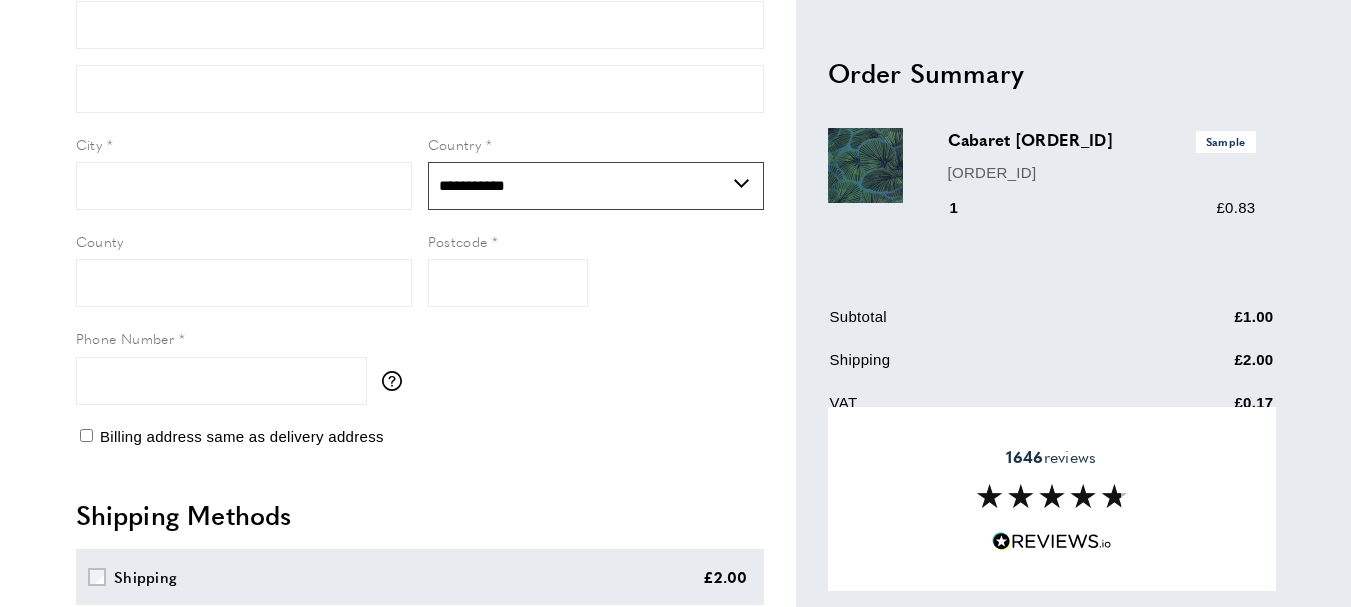 click on "**********" at bounding box center (596, 186) 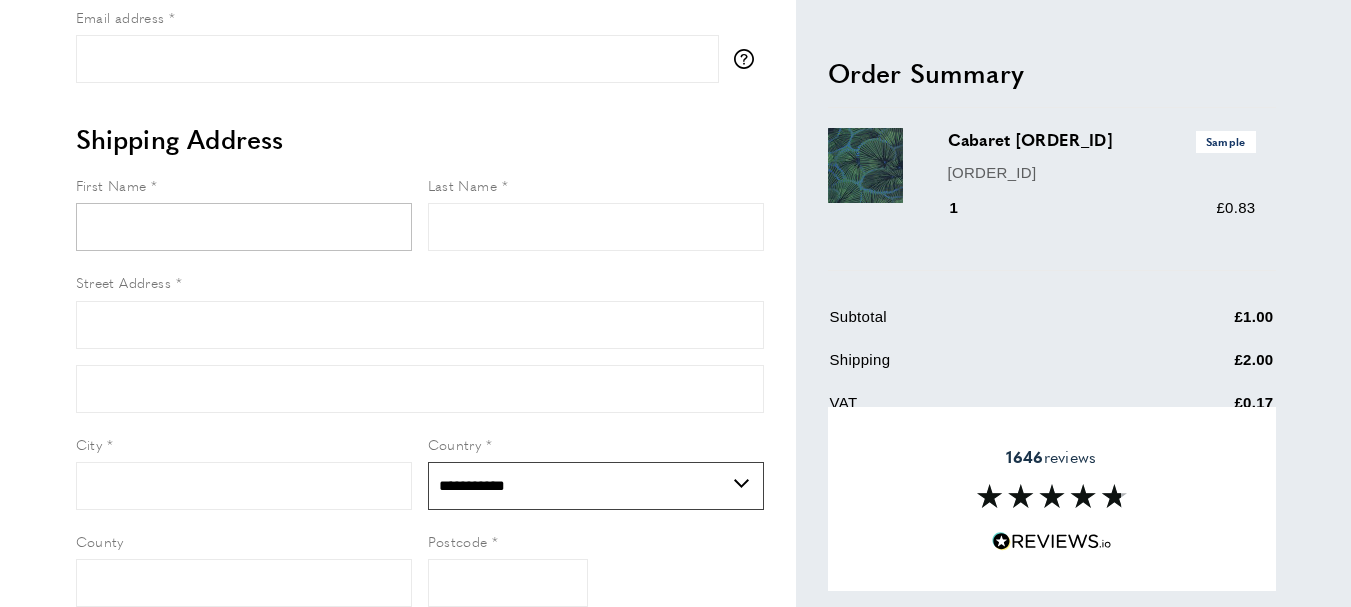 scroll, scrollTop: 0, scrollLeft: 0, axis: both 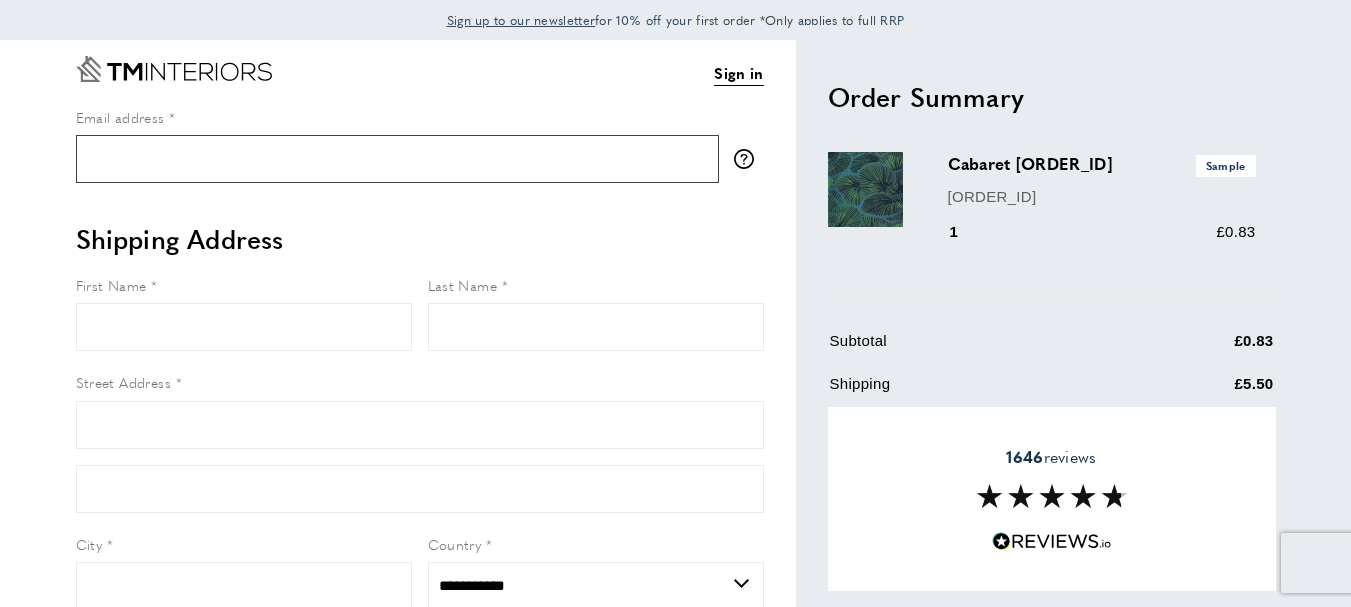 click on "Email address" at bounding box center (397, 159) 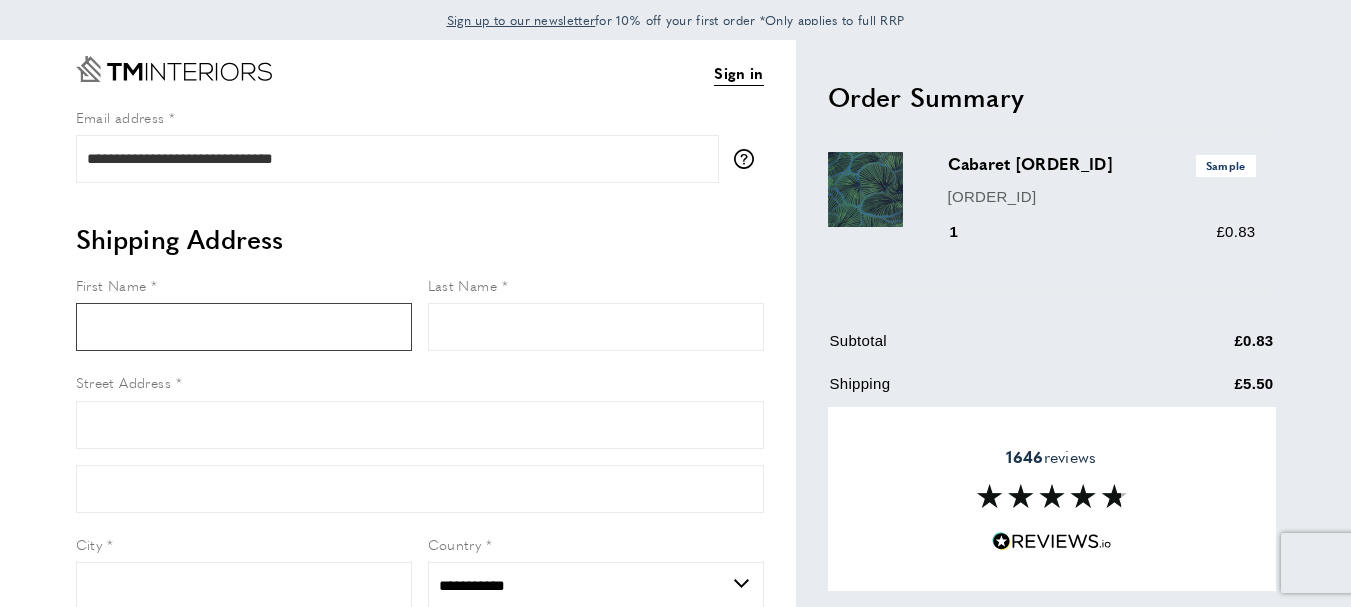 click on "First Name" at bounding box center [244, 327] 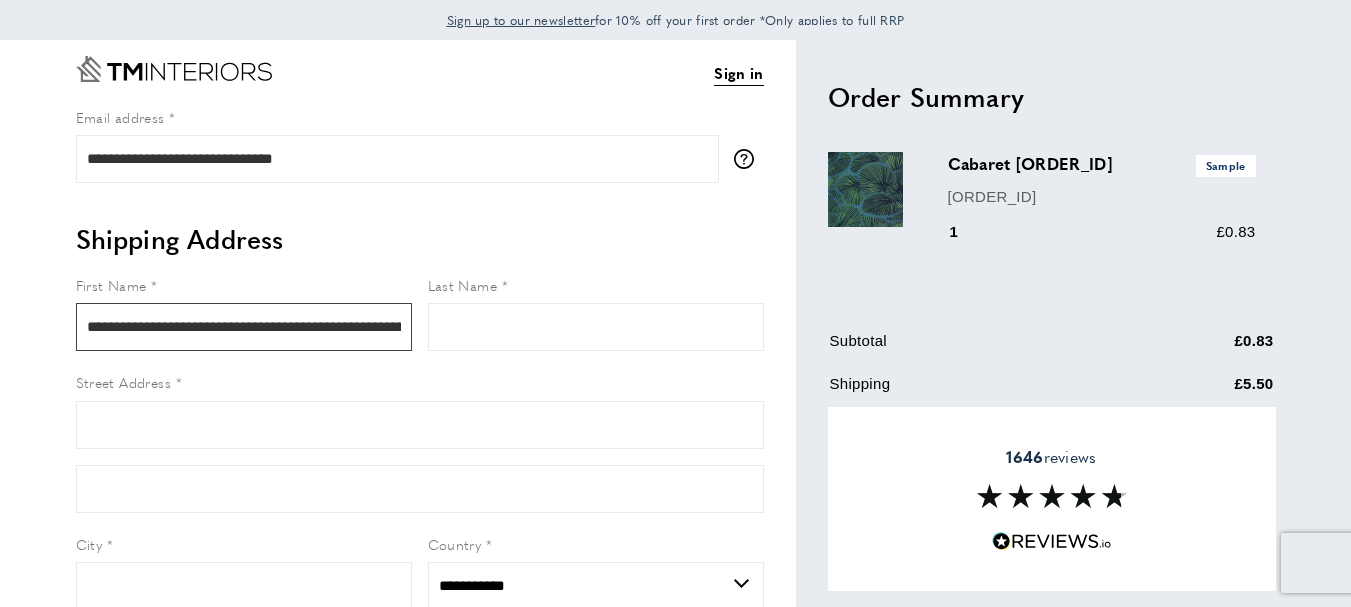 scroll, scrollTop: 0, scrollLeft: 238, axis: horizontal 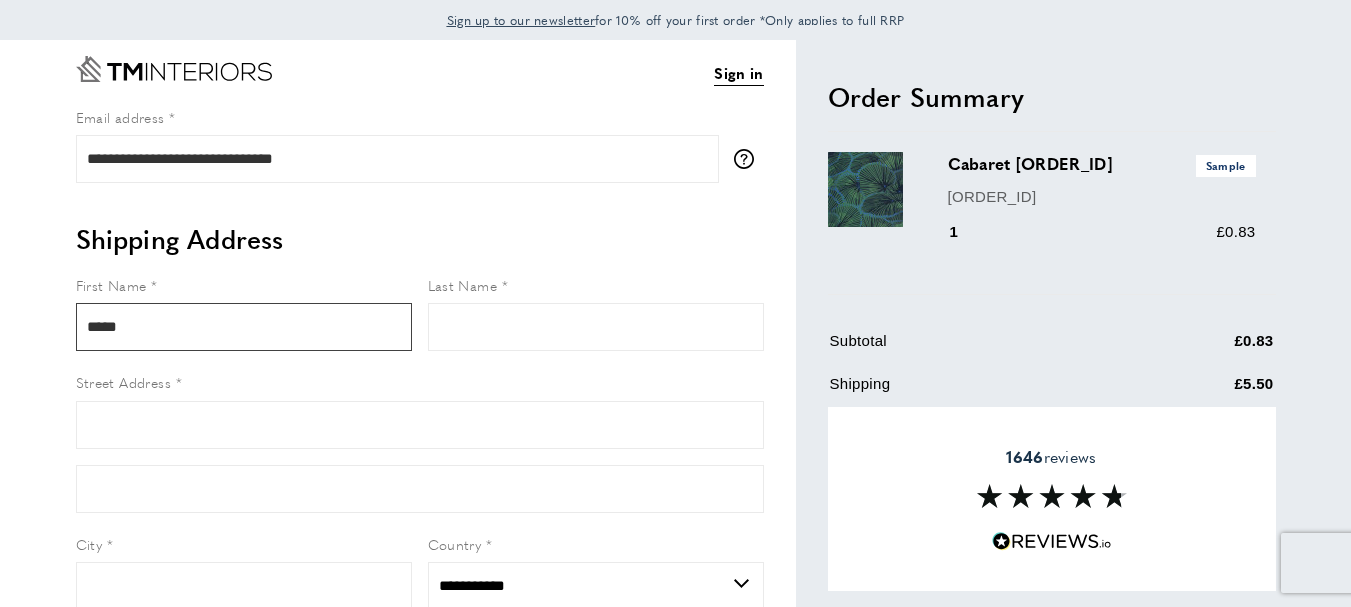 type on "****" 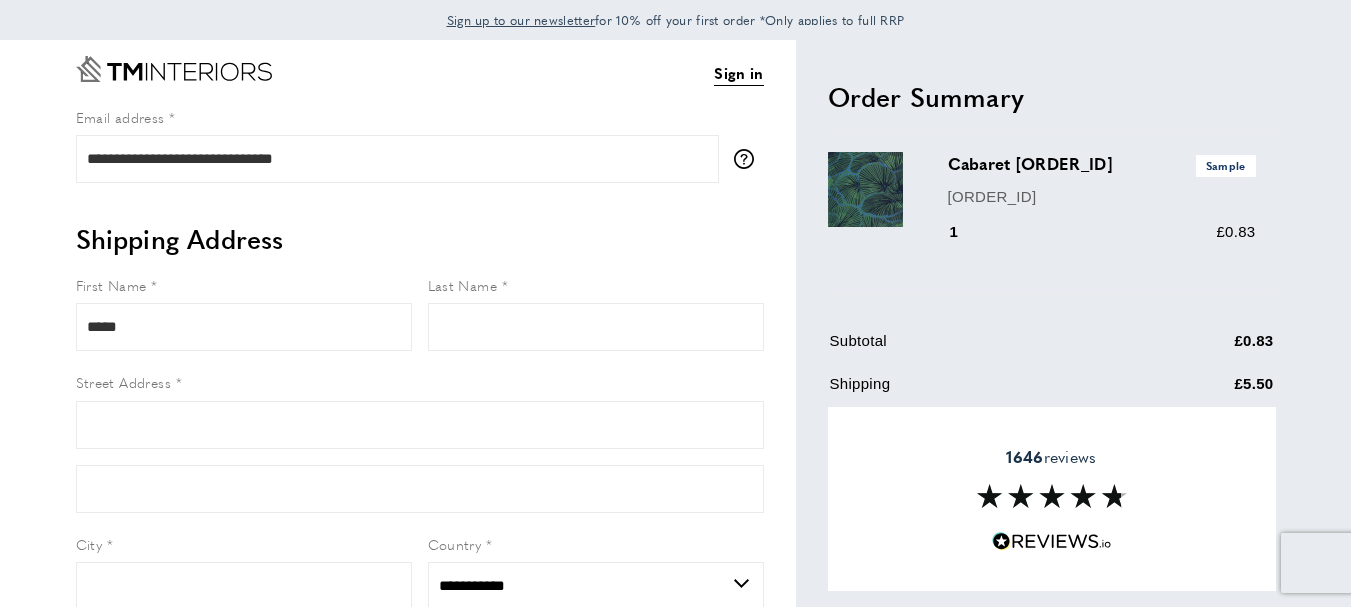 click on "Last Name" at bounding box center [596, 312] 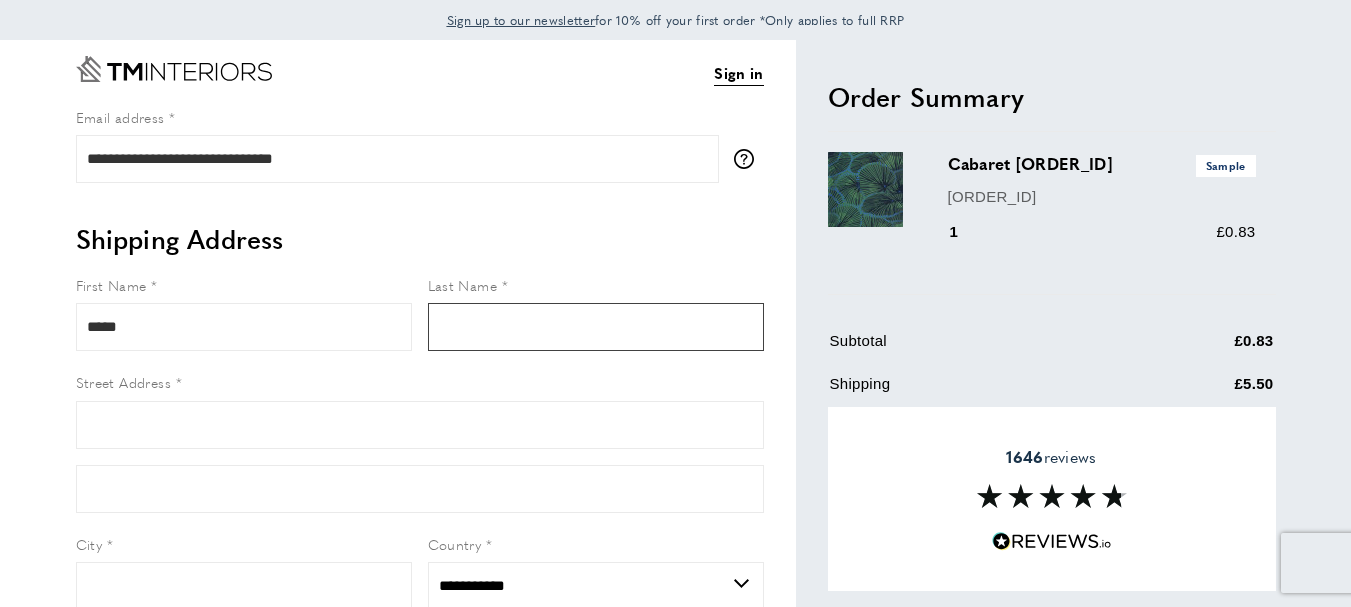 click on "Last Name" at bounding box center (596, 327) 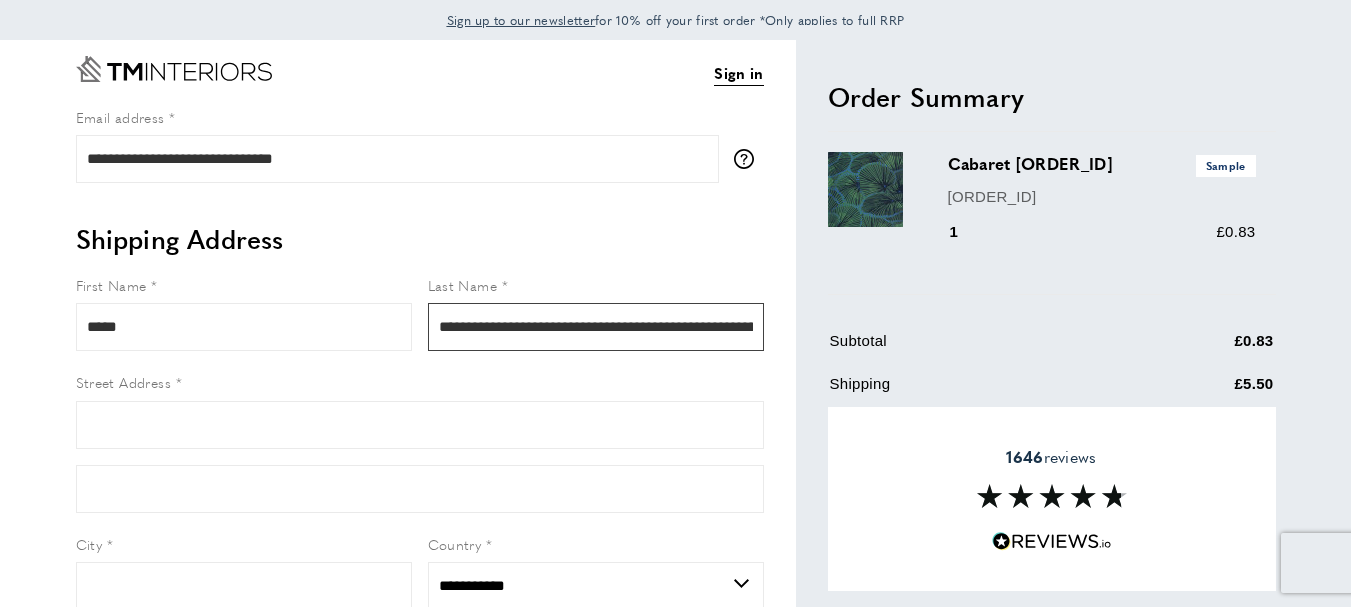 scroll, scrollTop: 0, scrollLeft: 216, axis: horizontal 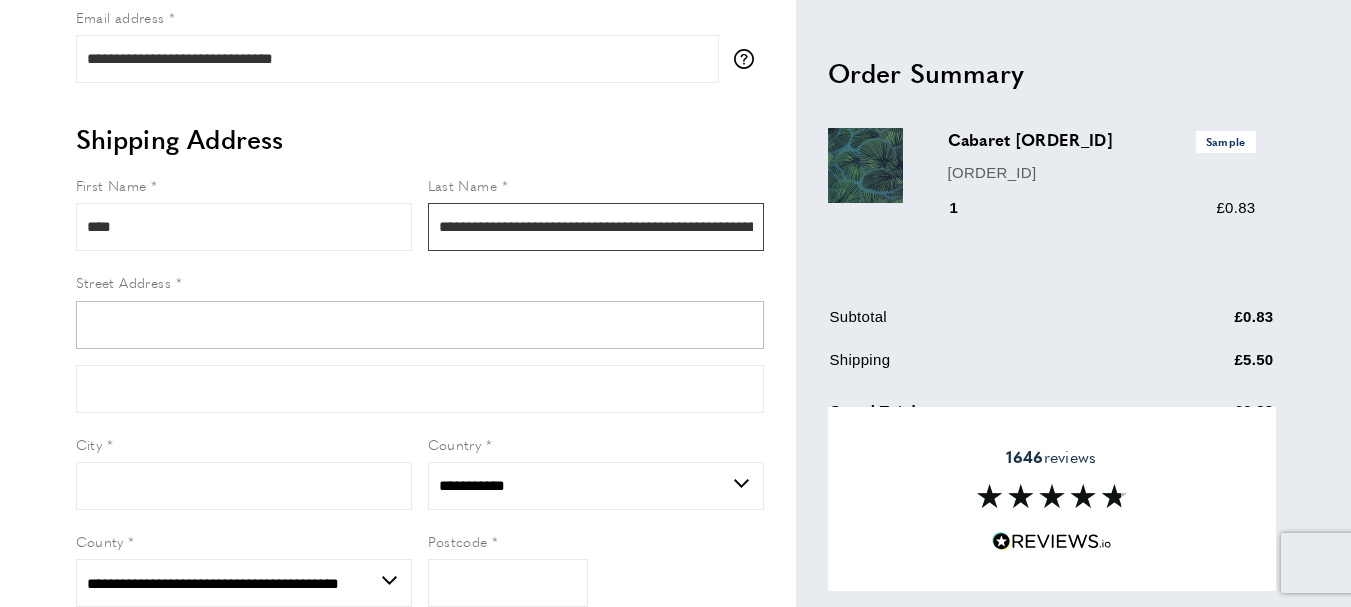 type on "[LAST]" 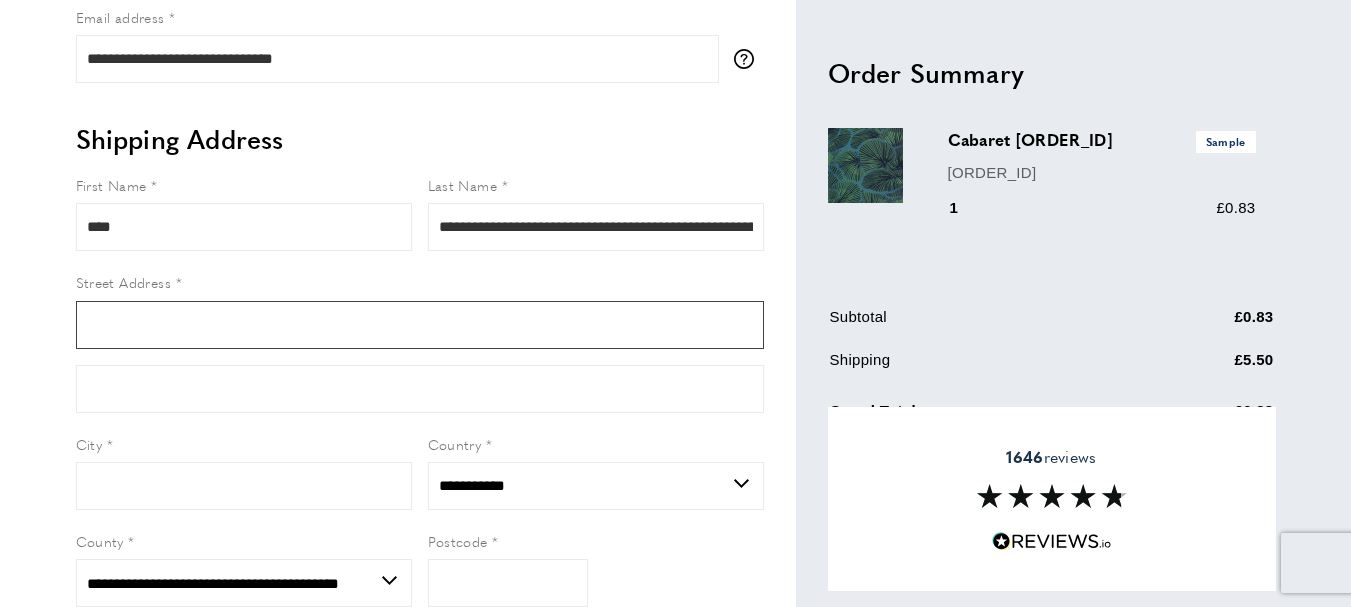 click on "Street Address" at bounding box center (420, 325) 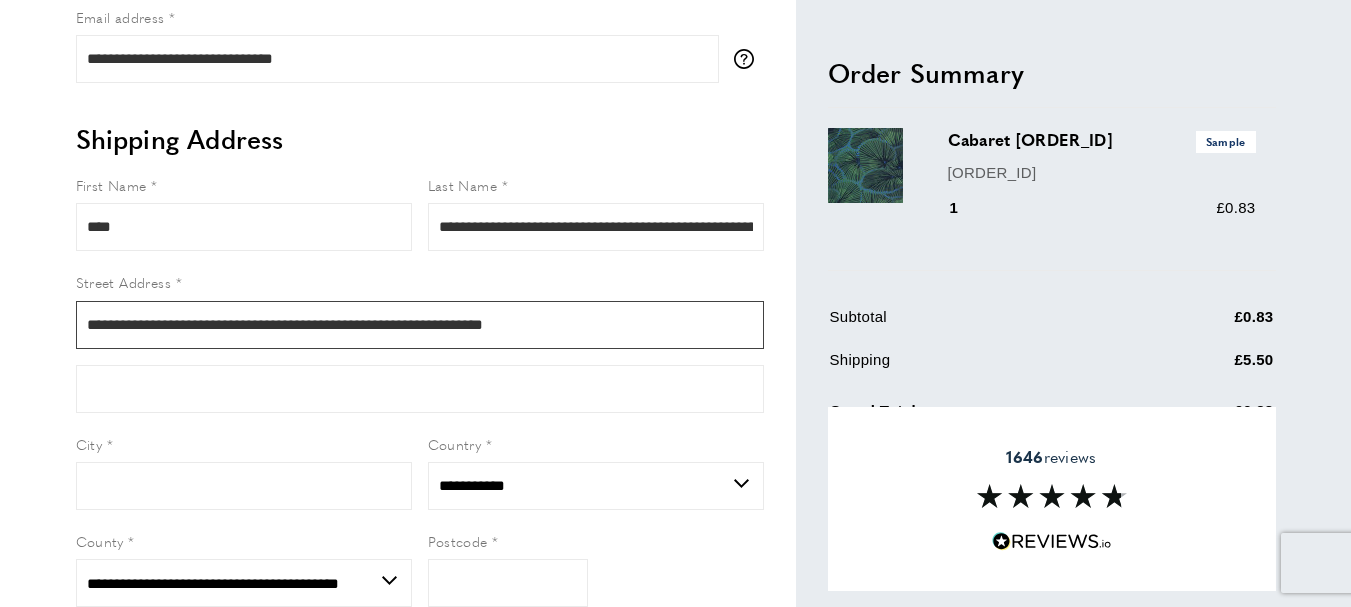 click on "**********" at bounding box center (420, 325) 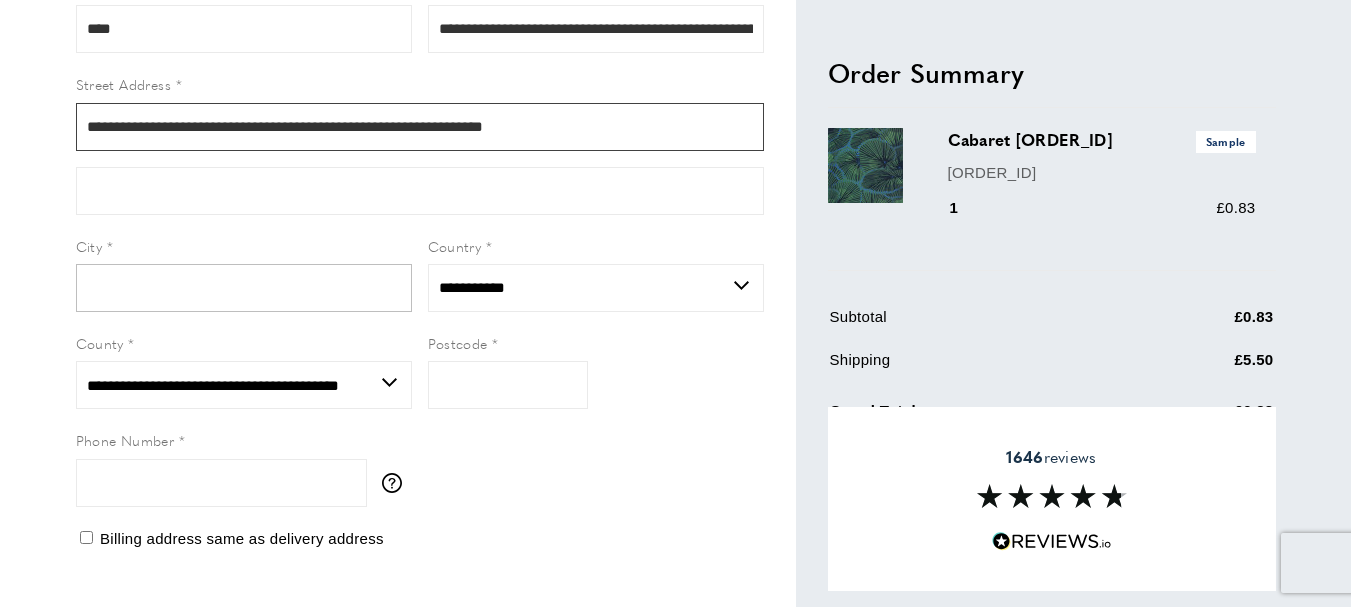 scroll, scrollTop: 300, scrollLeft: 0, axis: vertical 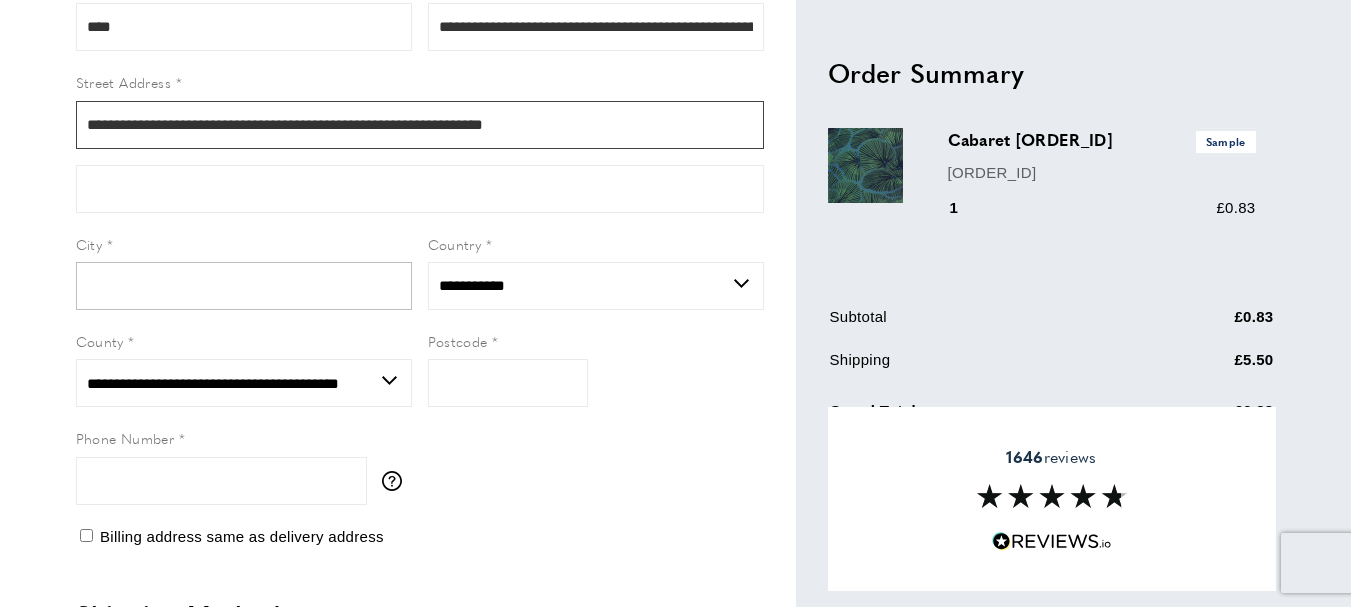 type on "**********" 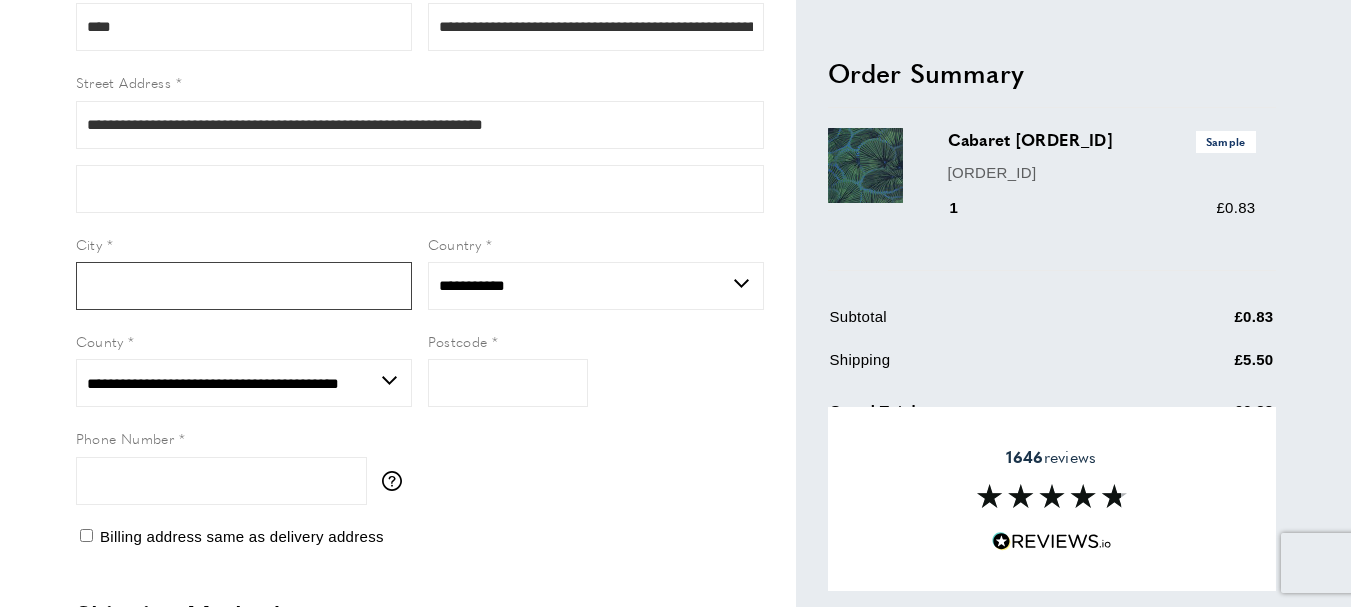 click on "City" at bounding box center (244, 286) 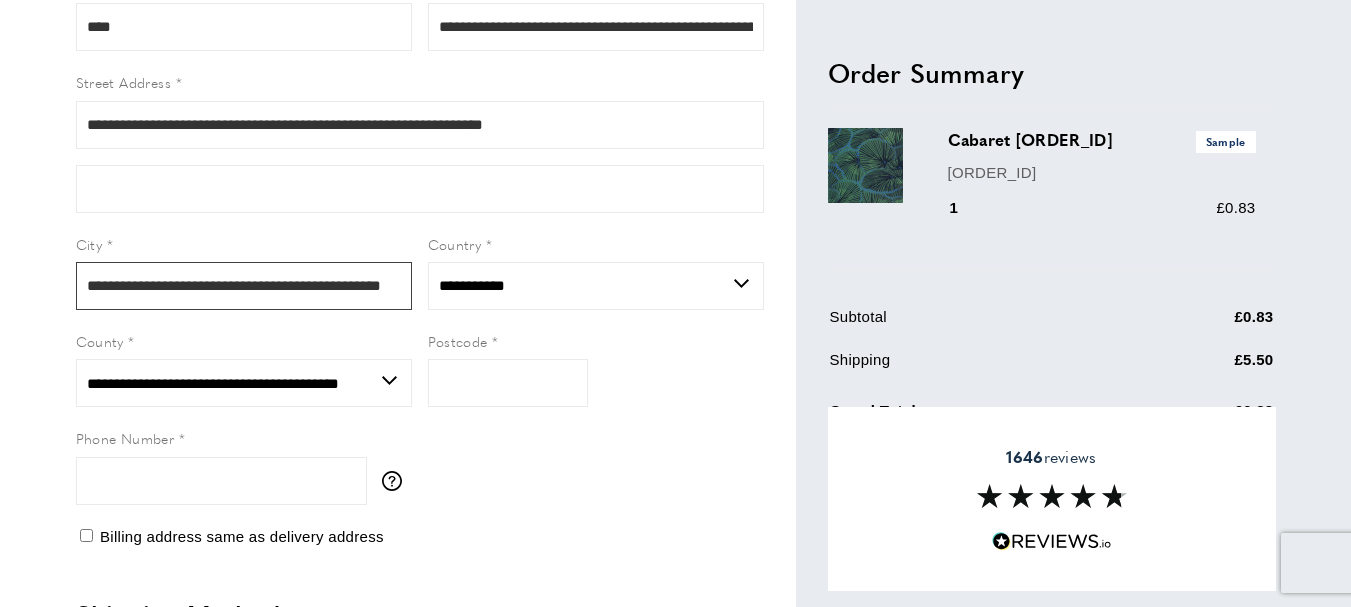 scroll, scrollTop: 0, scrollLeft: 45, axis: horizontal 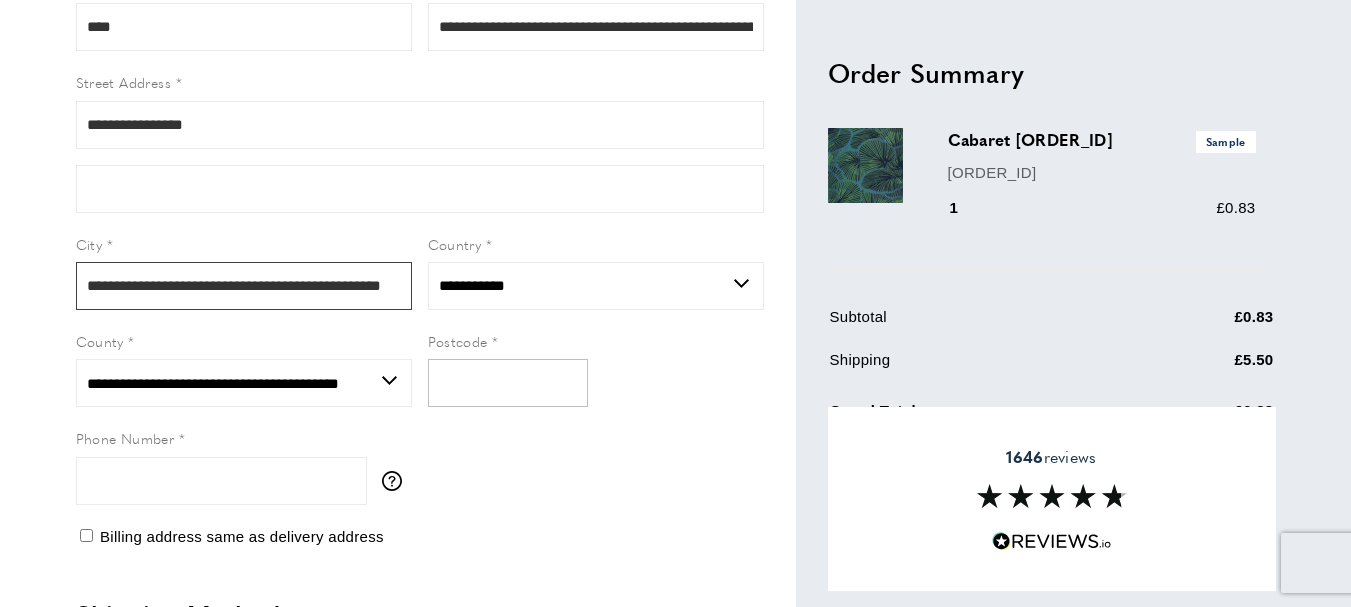 type on "**********" 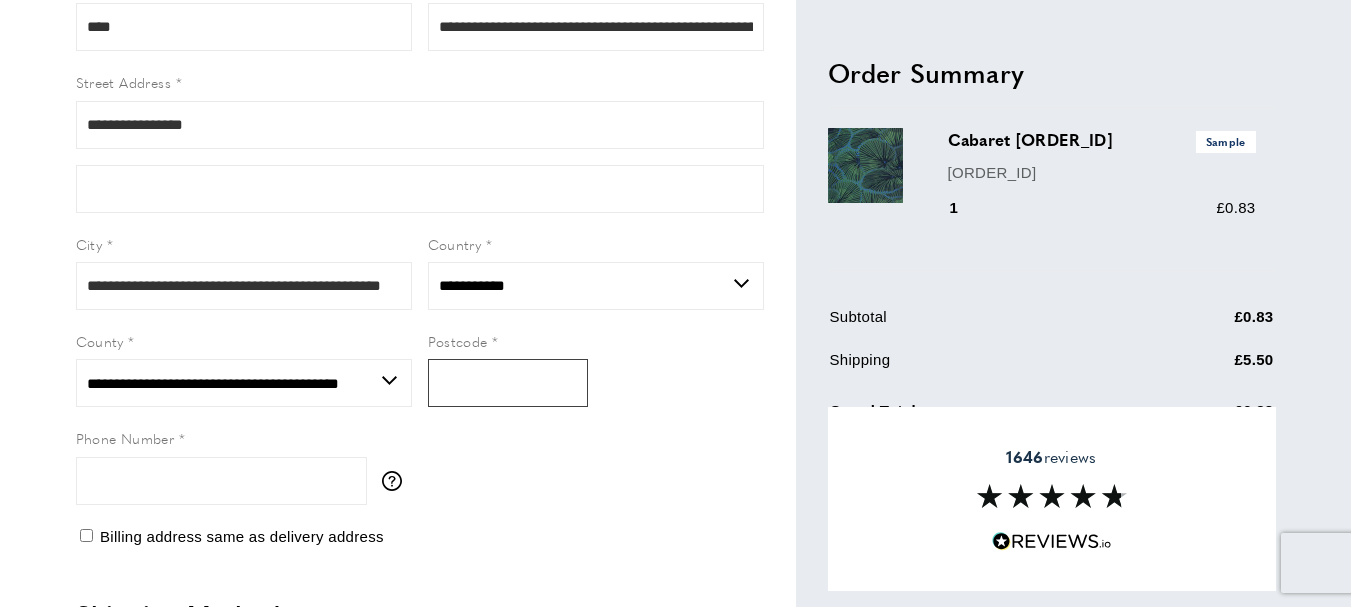 click on "Postcode" at bounding box center [508, 383] 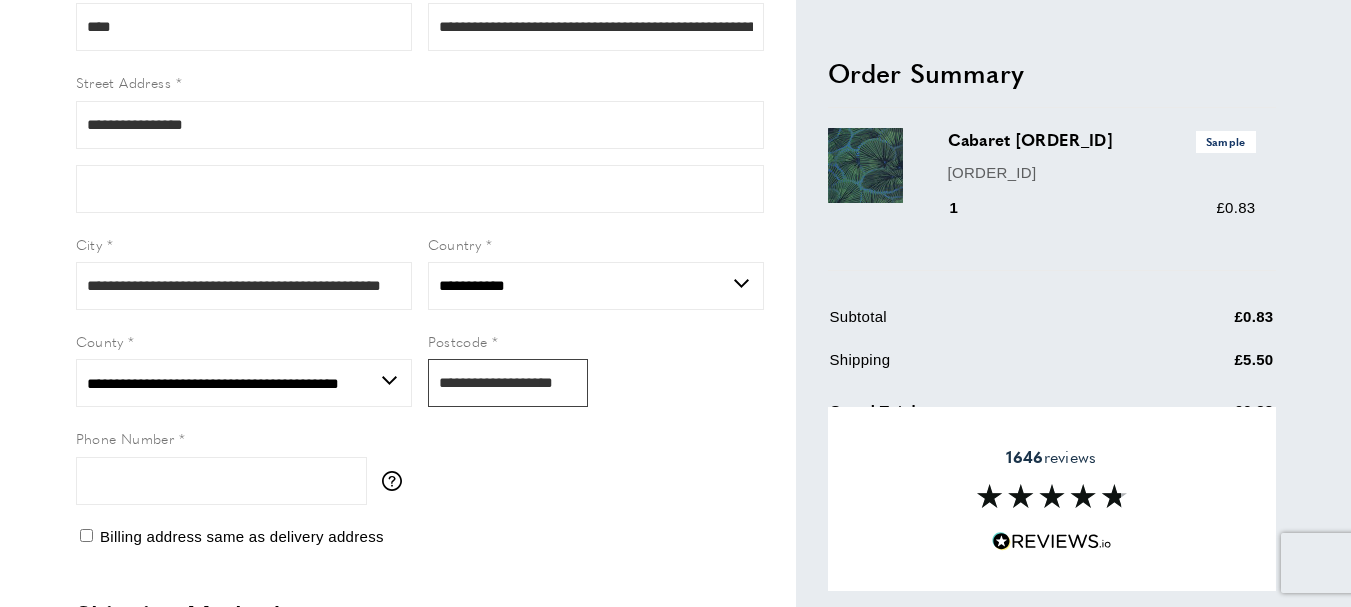 drag, startPoint x: 482, startPoint y: 384, endPoint x: 782, endPoint y: 364, distance: 300.66592 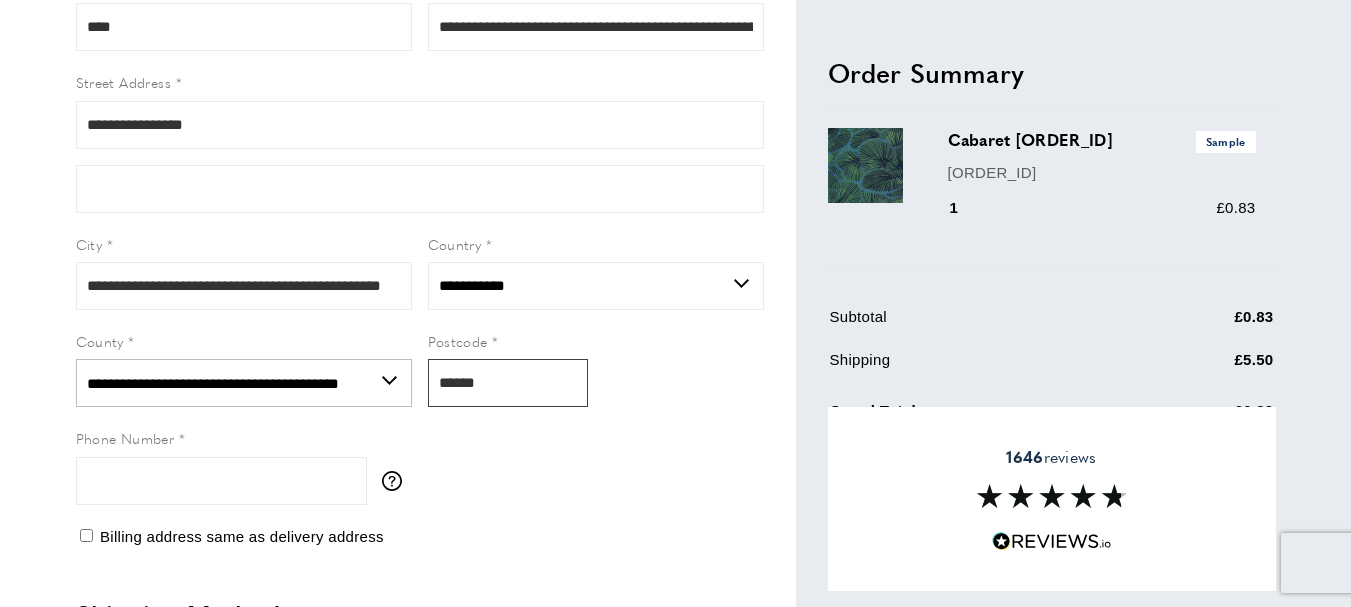 type on "*****" 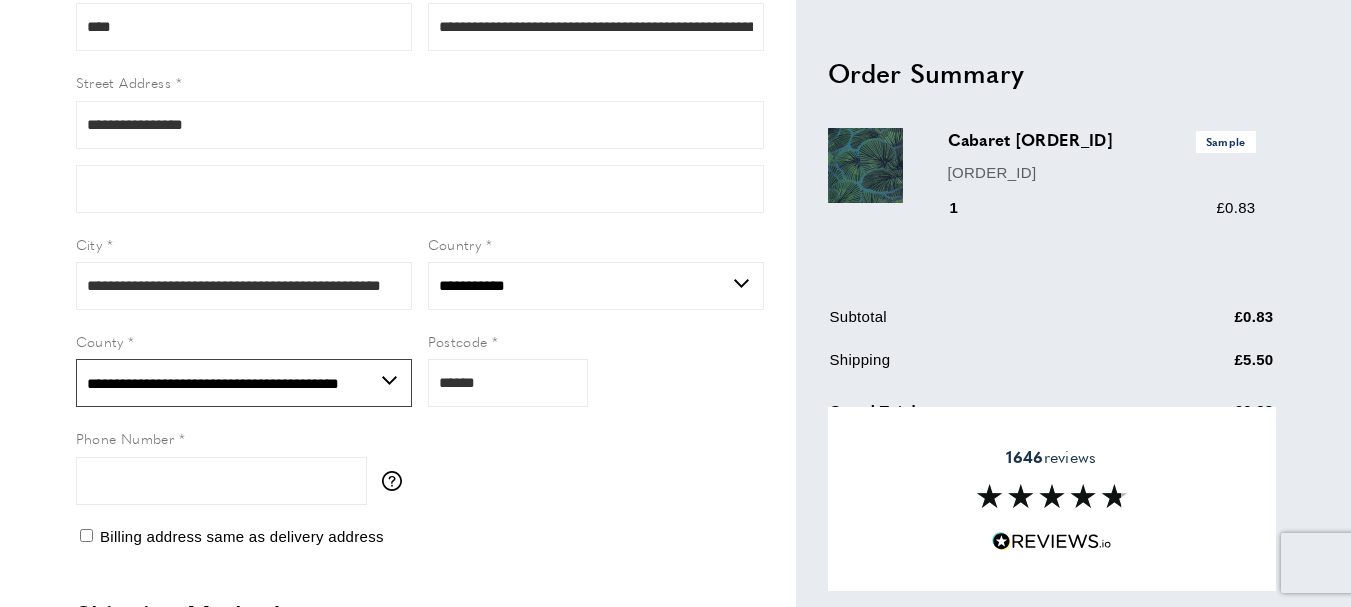 click on "[ADDRESS]
[POSTCODE]
[POSTCODE]
[POSTCODE]
[POSTCODE]
[POSTCODE]
[ADDRESS]
[ADDRESS]
[ADDRESS]
[ADDRESS]
[ADDRESS]
[ADDRESS] [POSTCODE] [POSTCODE] [POSTCODE] [POSTCODE]" at bounding box center [244, 383] 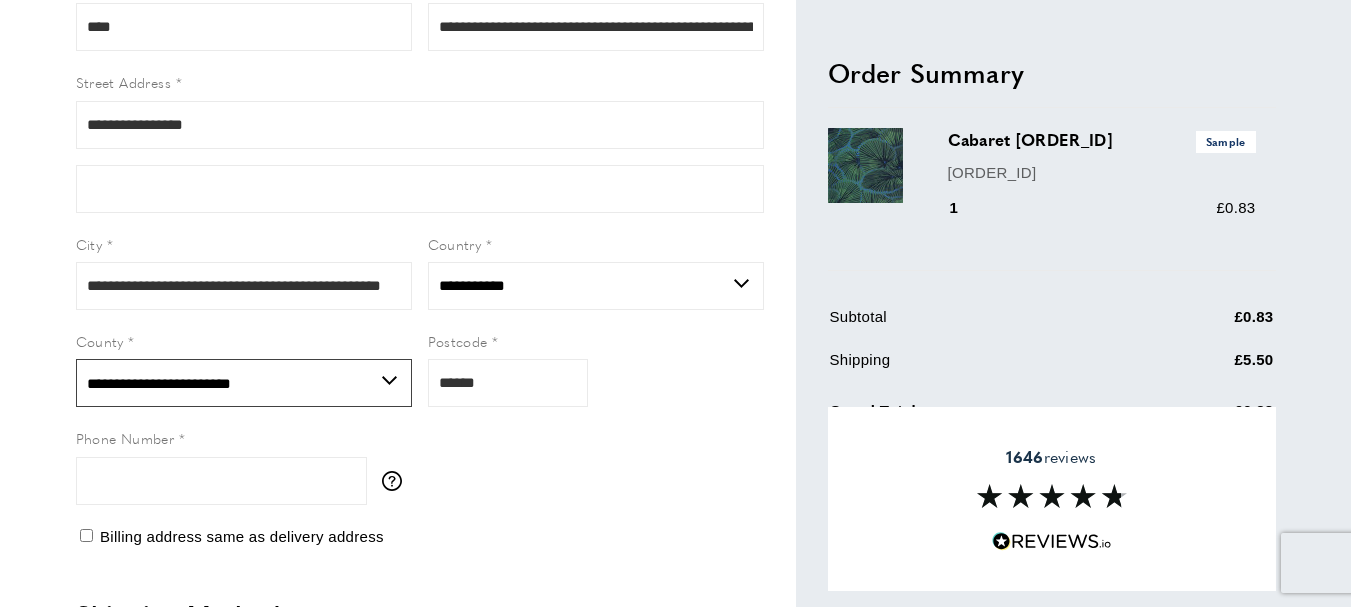 click on "[ADDRESS]
[POSTCODE]
[POSTCODE]
[POSTCODE]
[POSTCODE]
[POSTCODE]
[ADDRESS]
[ADDRESS]
[ADDRESS]
[ADDRESS]
[ADDRESS]
[ADDRESS] [POSTCODE] [POSTCODE] [POSTCODE] [POSTCODE]" at bounding box center (244, 383) 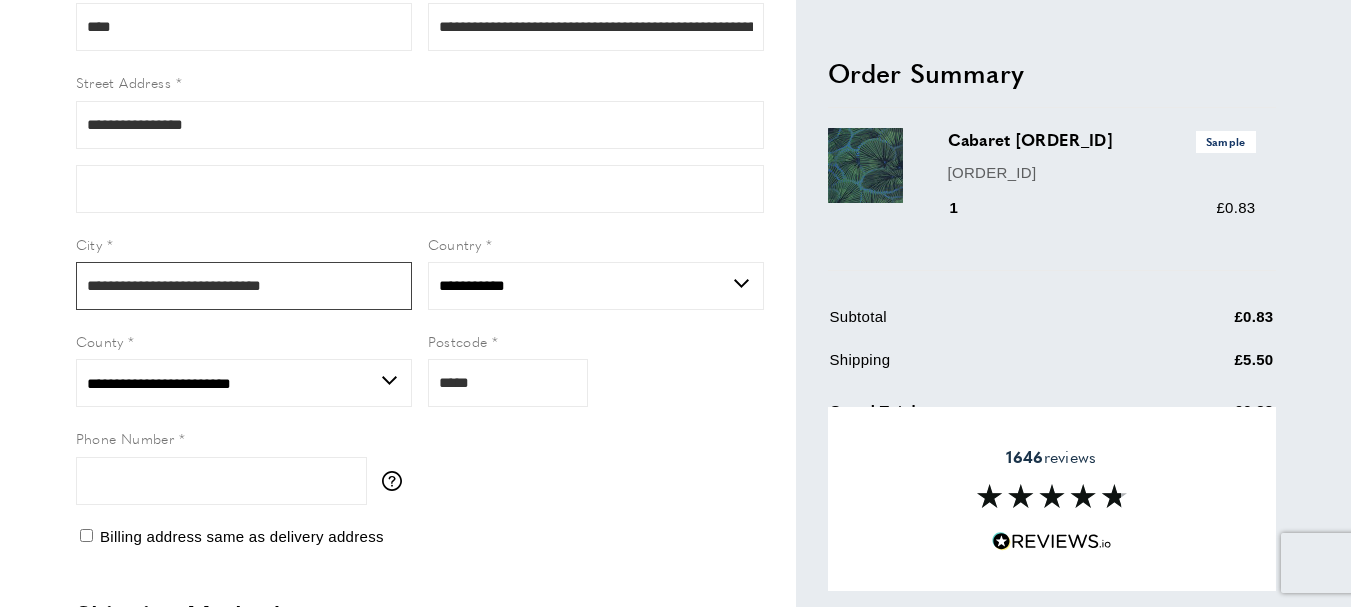 drag, startPoint x: 135, startPoint y: 284, endPoint x: 818, endPoint y: 281, distance: 683.0066 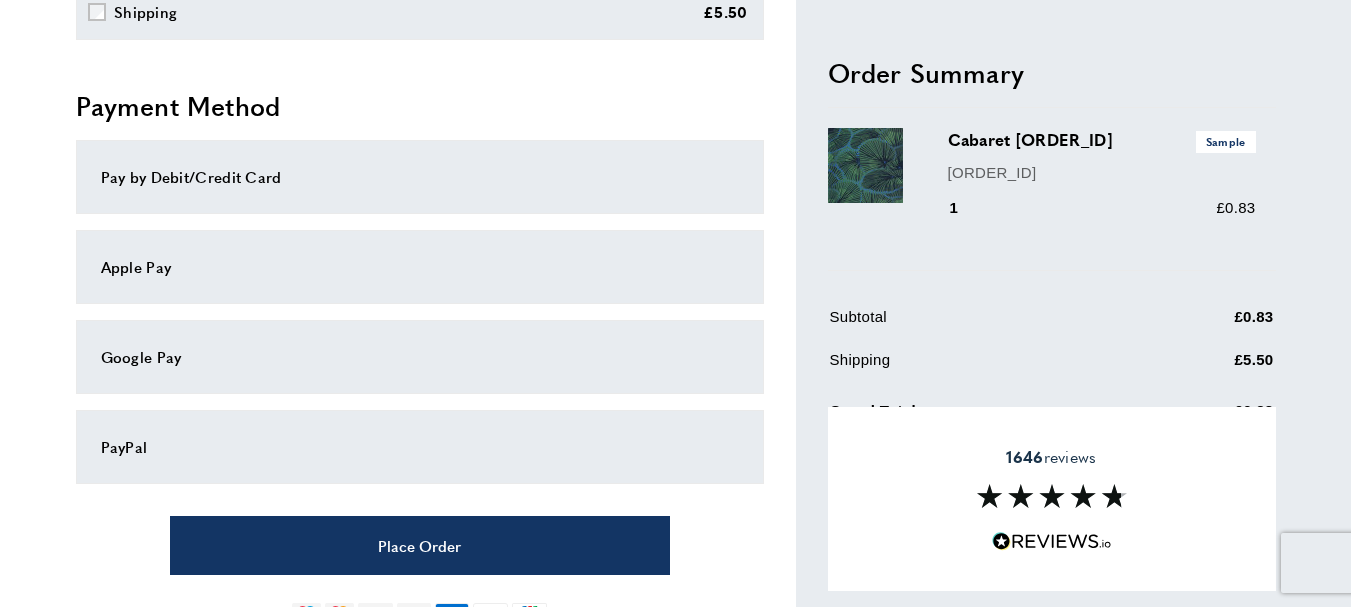 scroll, scrollTop: 1000, scrollLeft: 0, axis: vertical 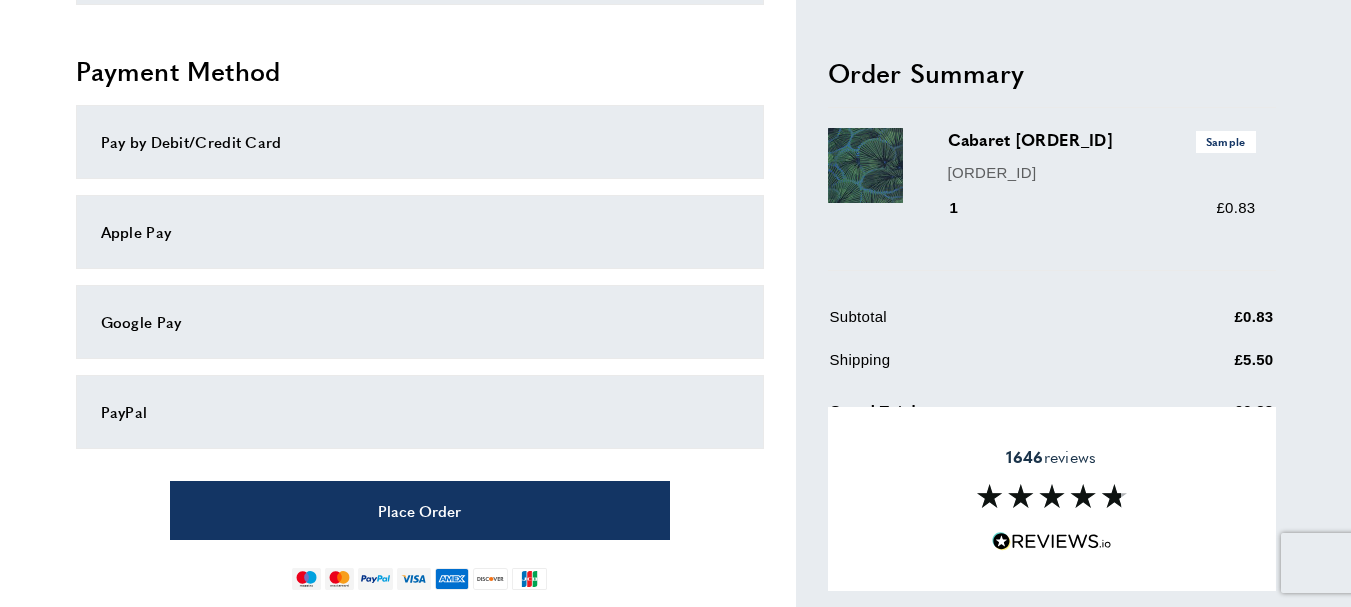 type on "*******" 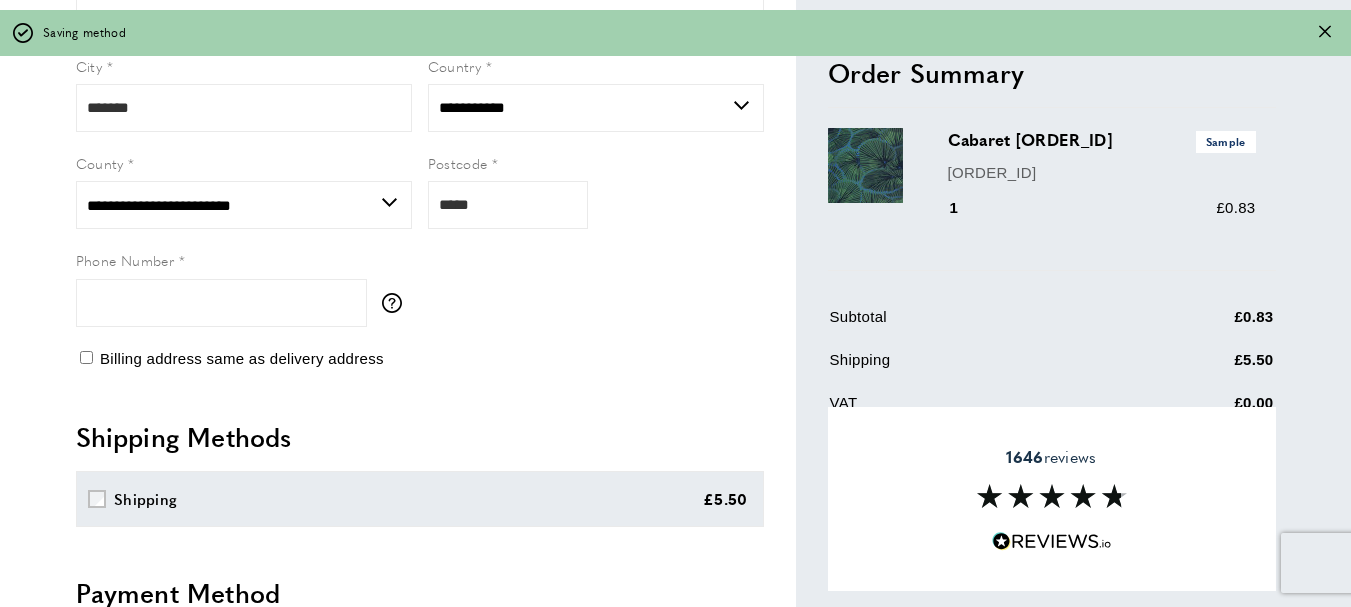 scroll, scrollTop: 477, scrollLeft: 0, axis: vertical 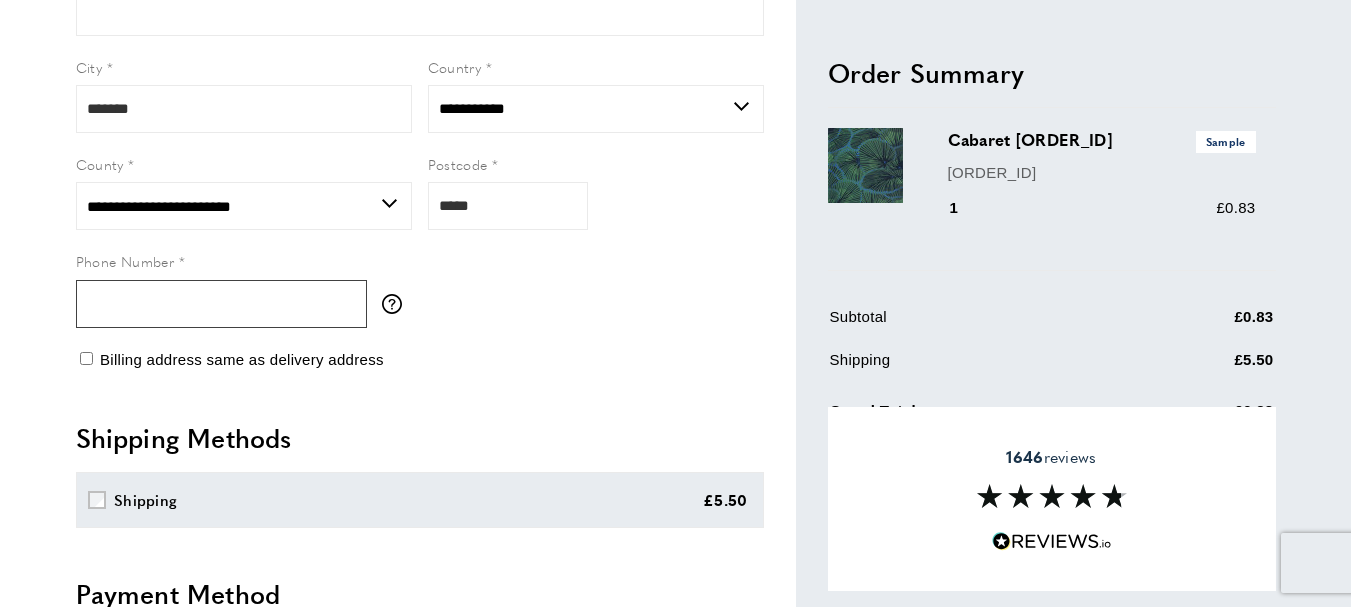 click on "Phone Number" at bounding box center [221, 304] 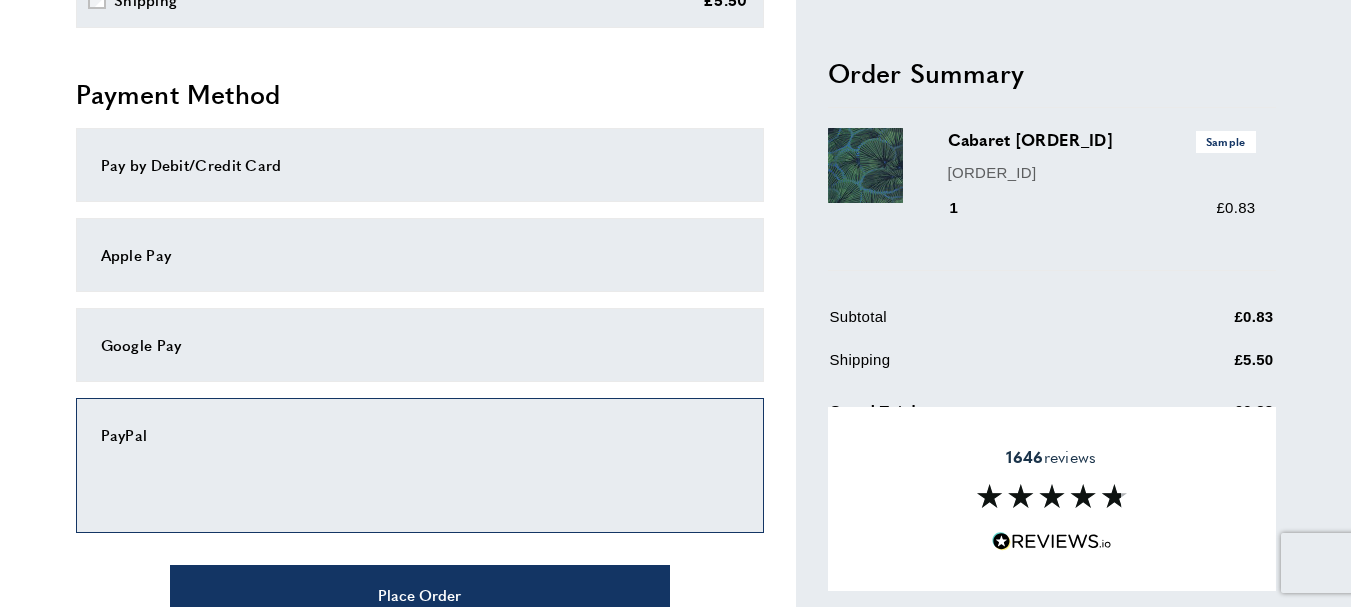 scroll, scrollTop: 1077, scrollLeft: 0, axis: vertical 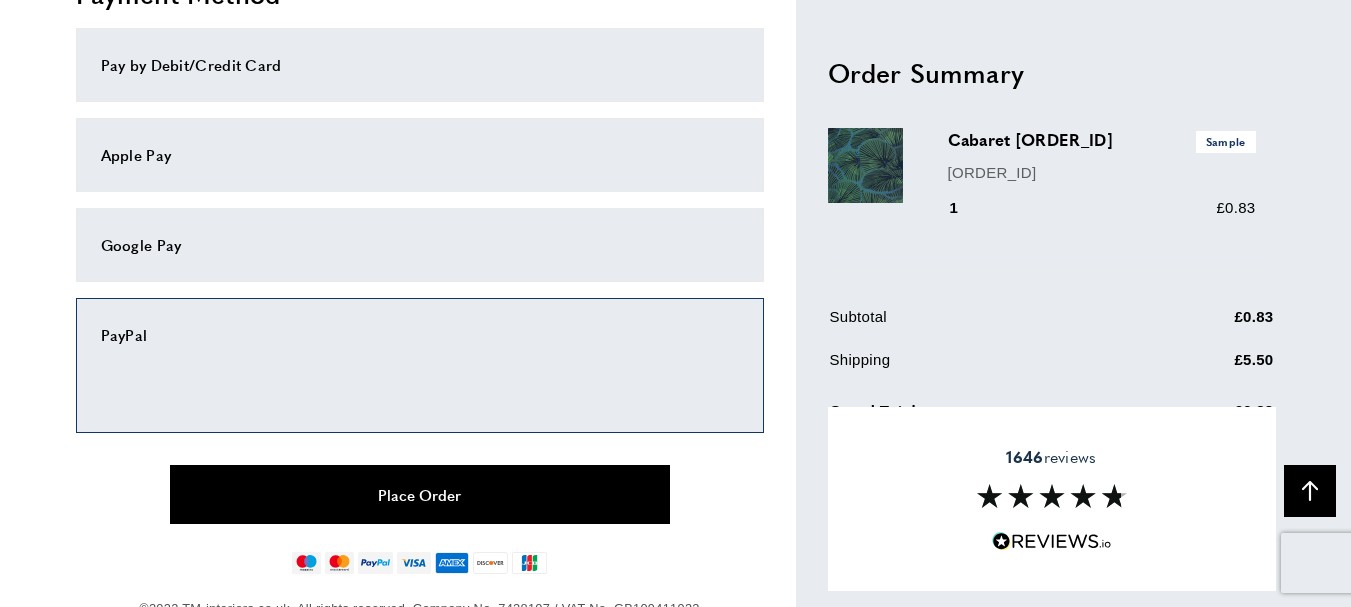 type on "**********" 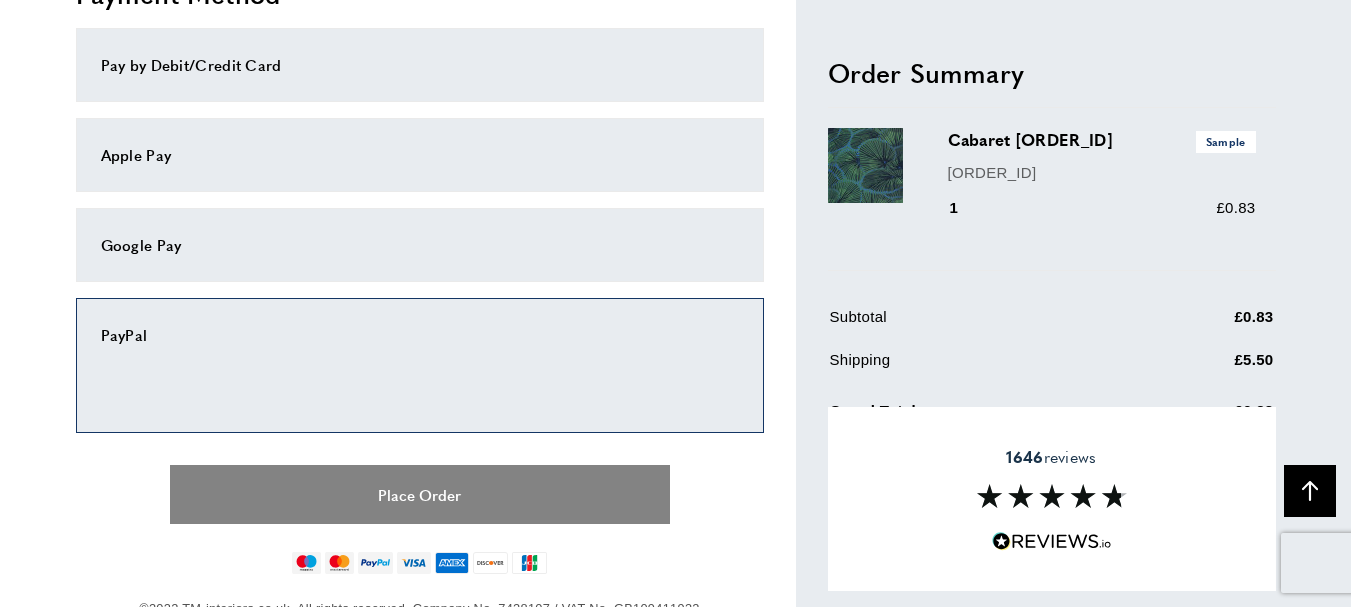 click on "Place Order" at bounding box center [420, 494] 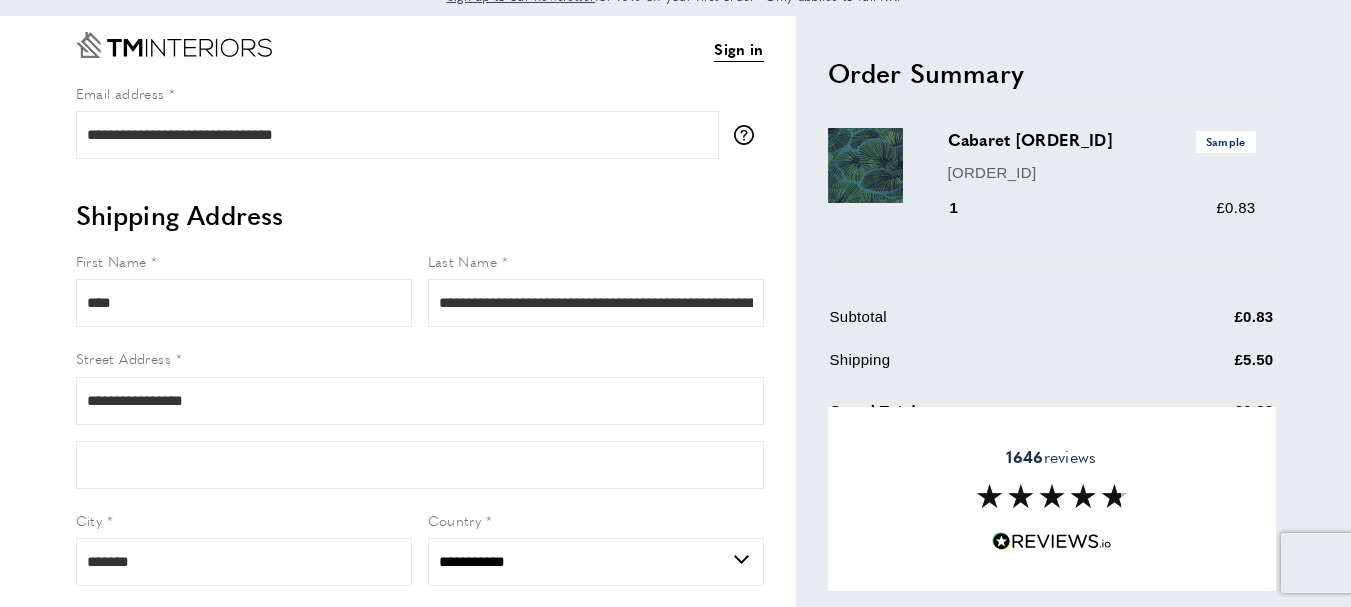 scroll, scrollTop: 0, scrollLeft: 0, axis: both 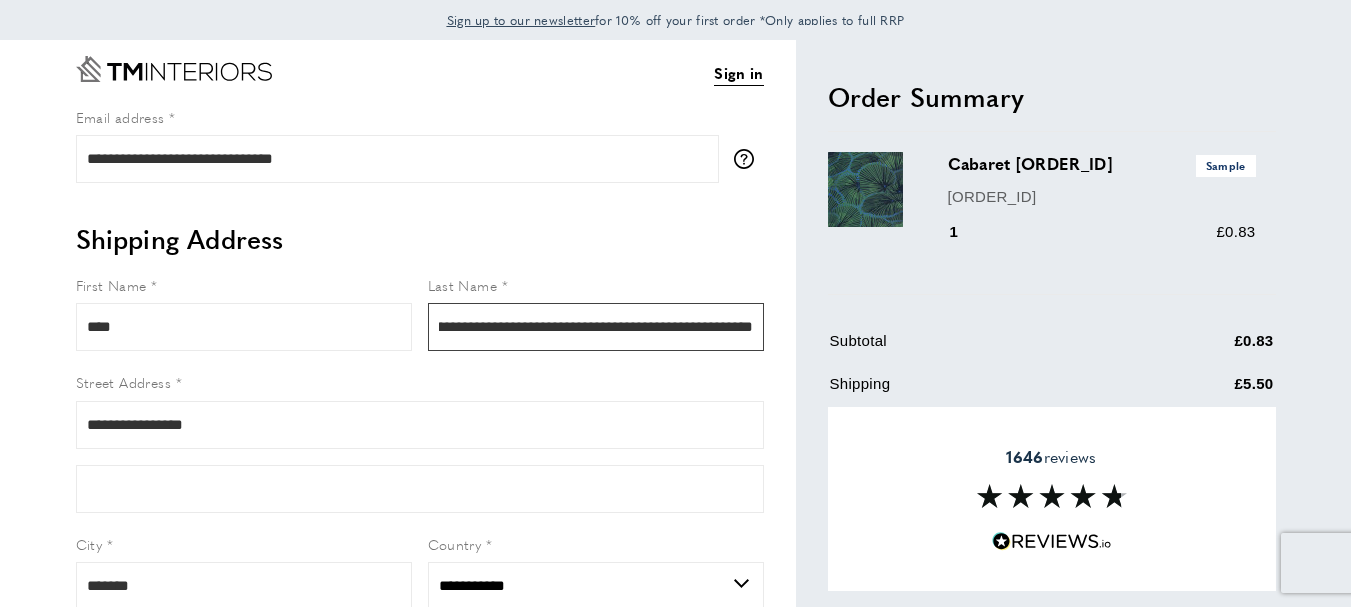 drag, startPoint x: 492, startPoint y: 336, endPoint x: 1212, endPoint y: 336, distance: 720 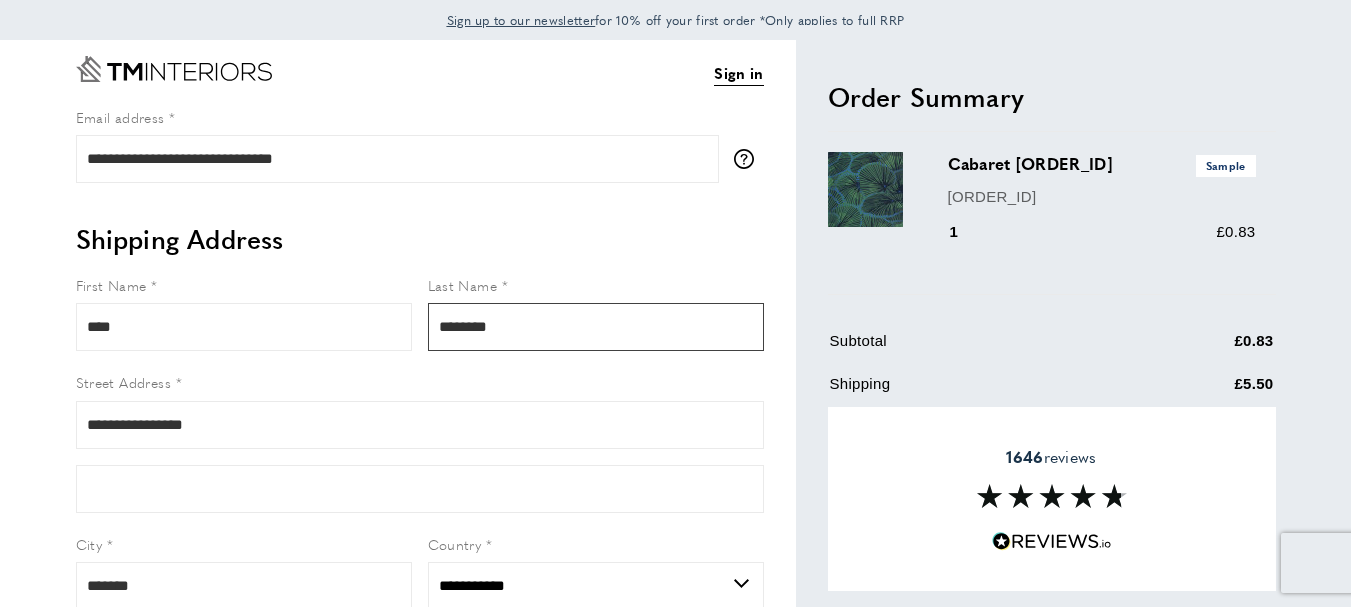 scroll, scrollTop: 0, scrollLeft: 0, axis: both 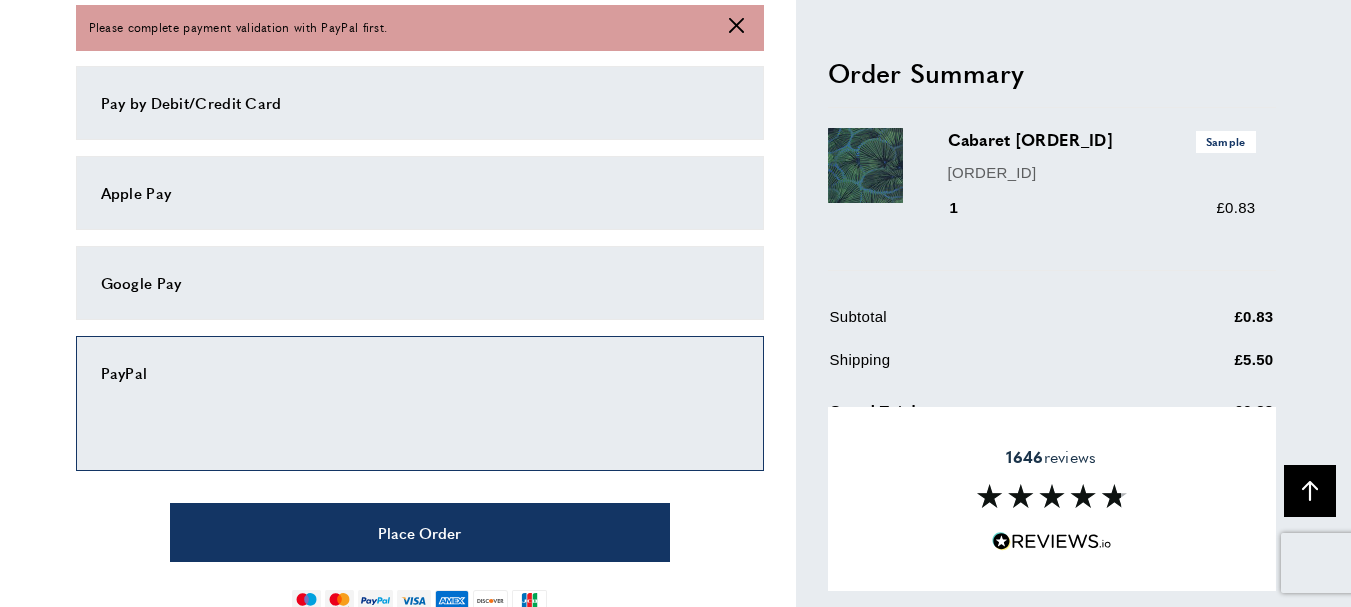 type on "*******" 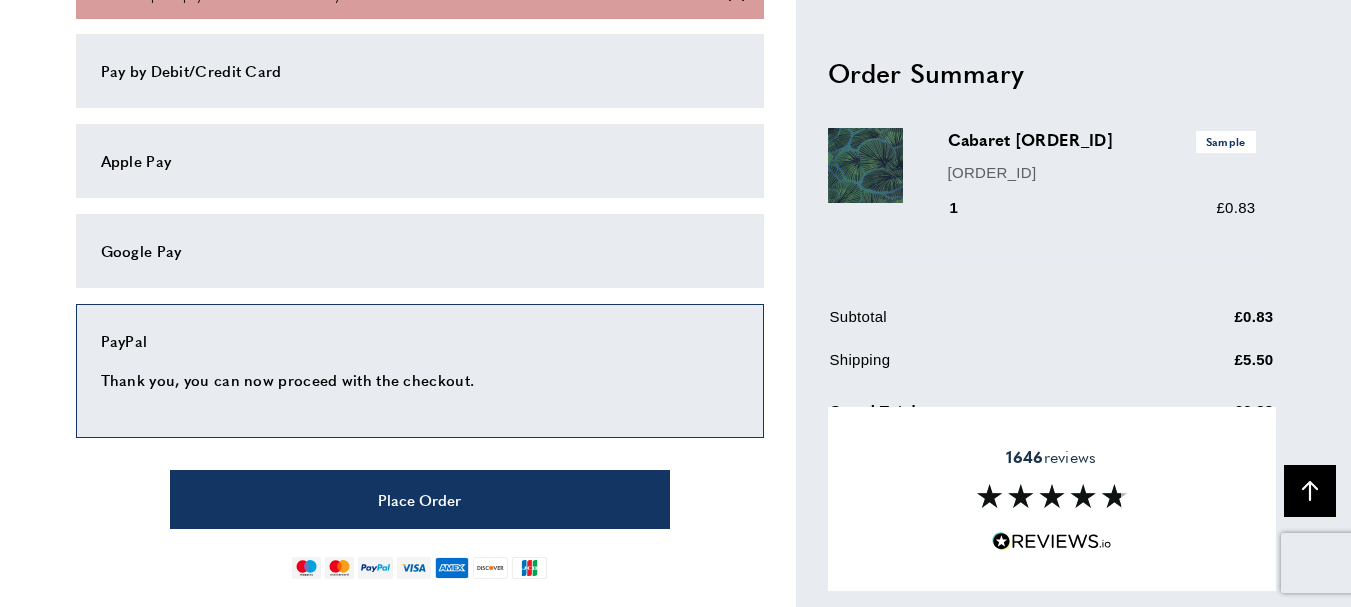 scroll, scrollTop: 1097, scrollLeft: 0, axis: vertical 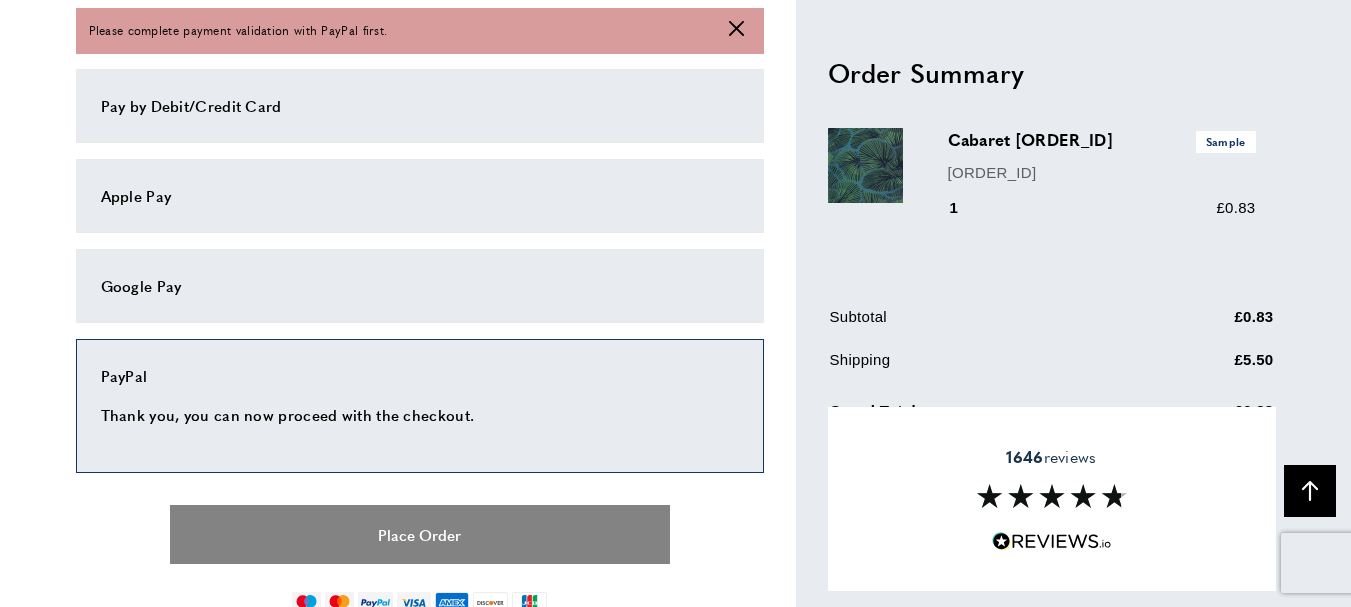 click on "Place Order" at bounding box center [420, 534] 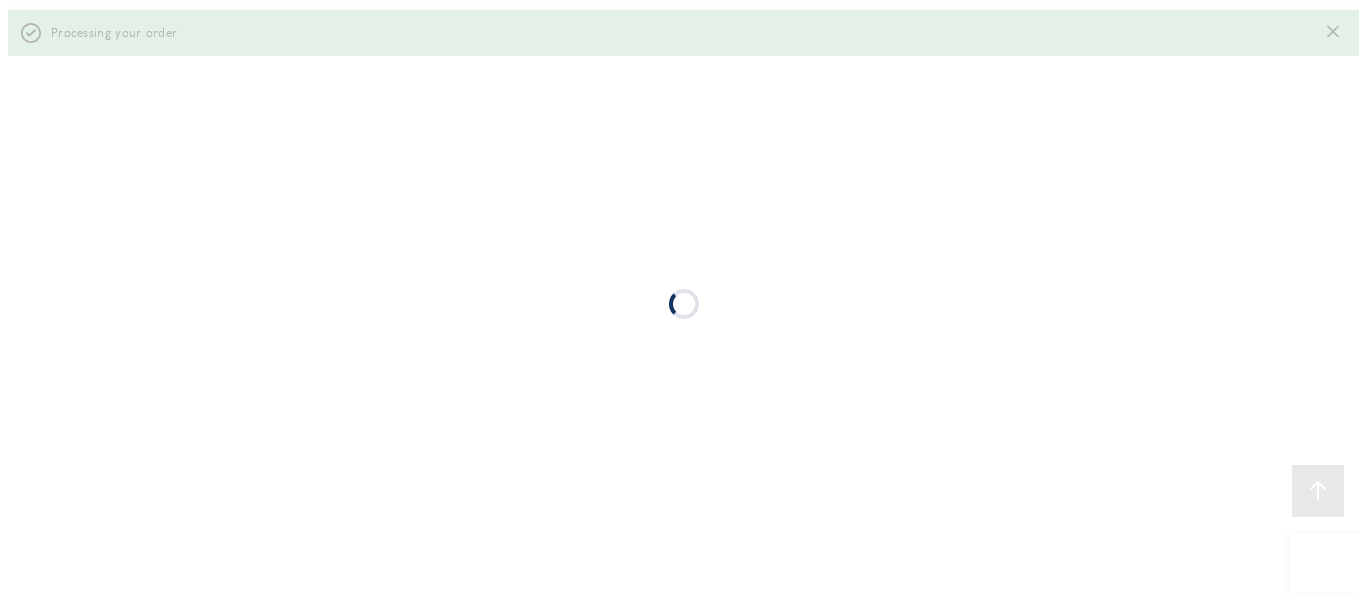 scroll, scrollTop: 0, scrollLeft: 0, axis: both 